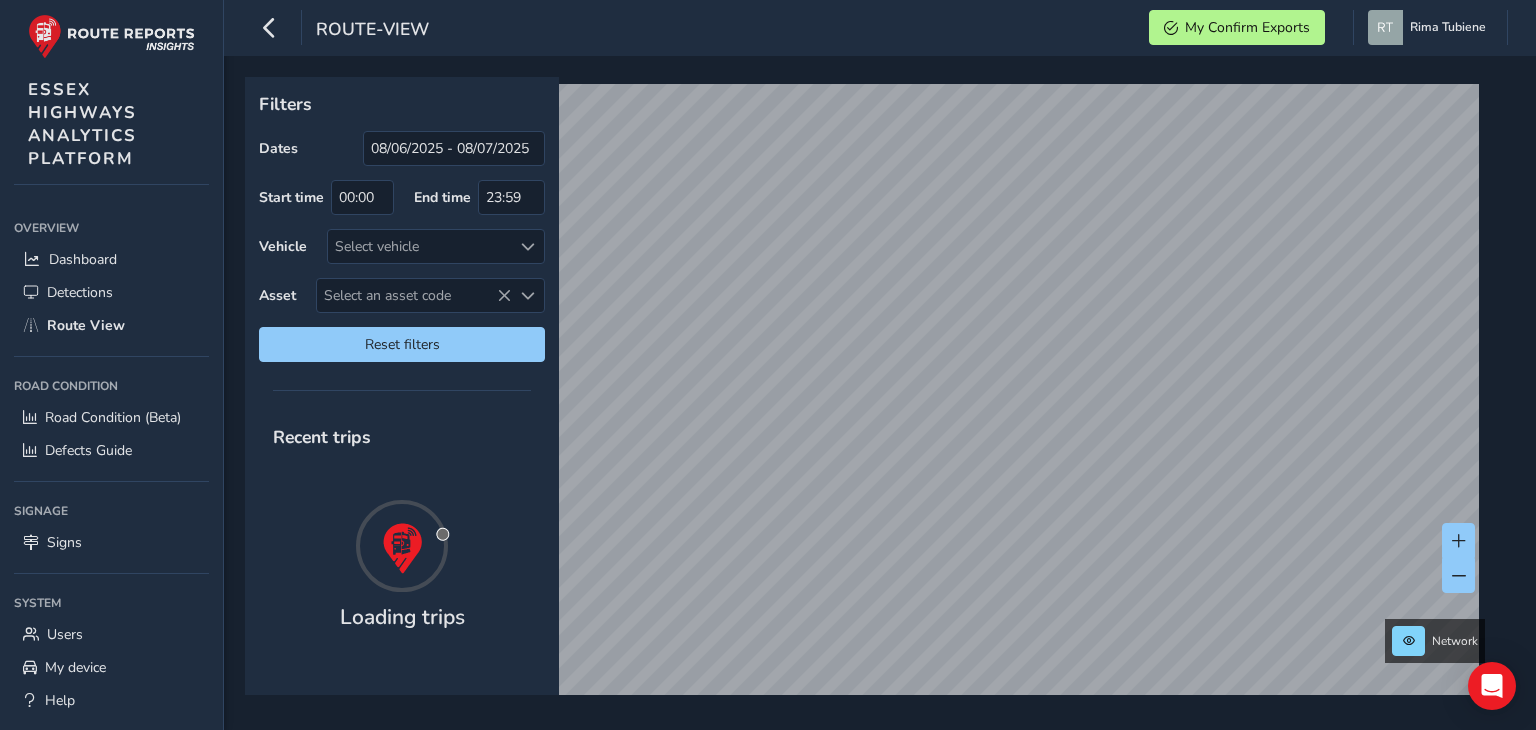 scroll, scrollTop: 0, scrollLeft: 0, axis: both 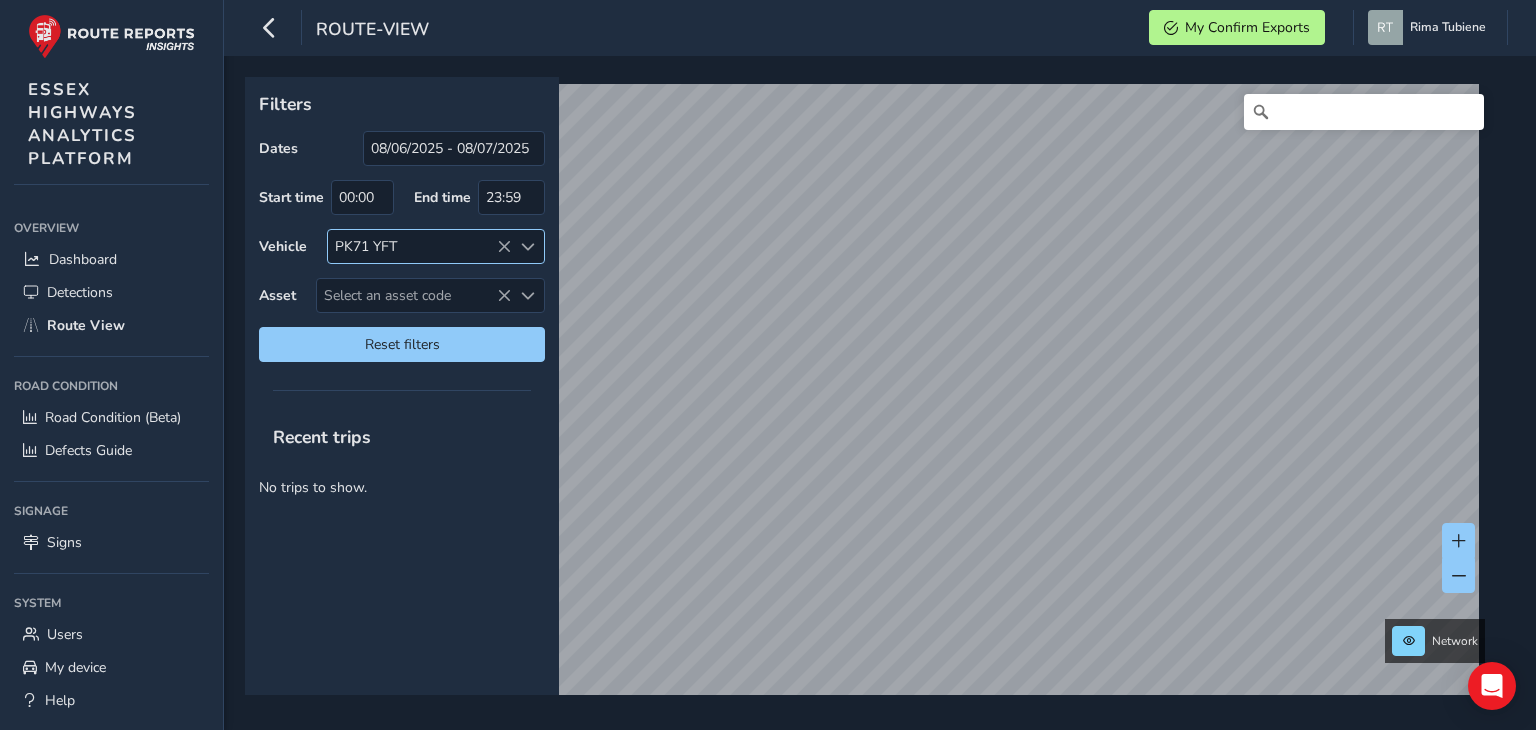 click at bounding box center [504, 247] 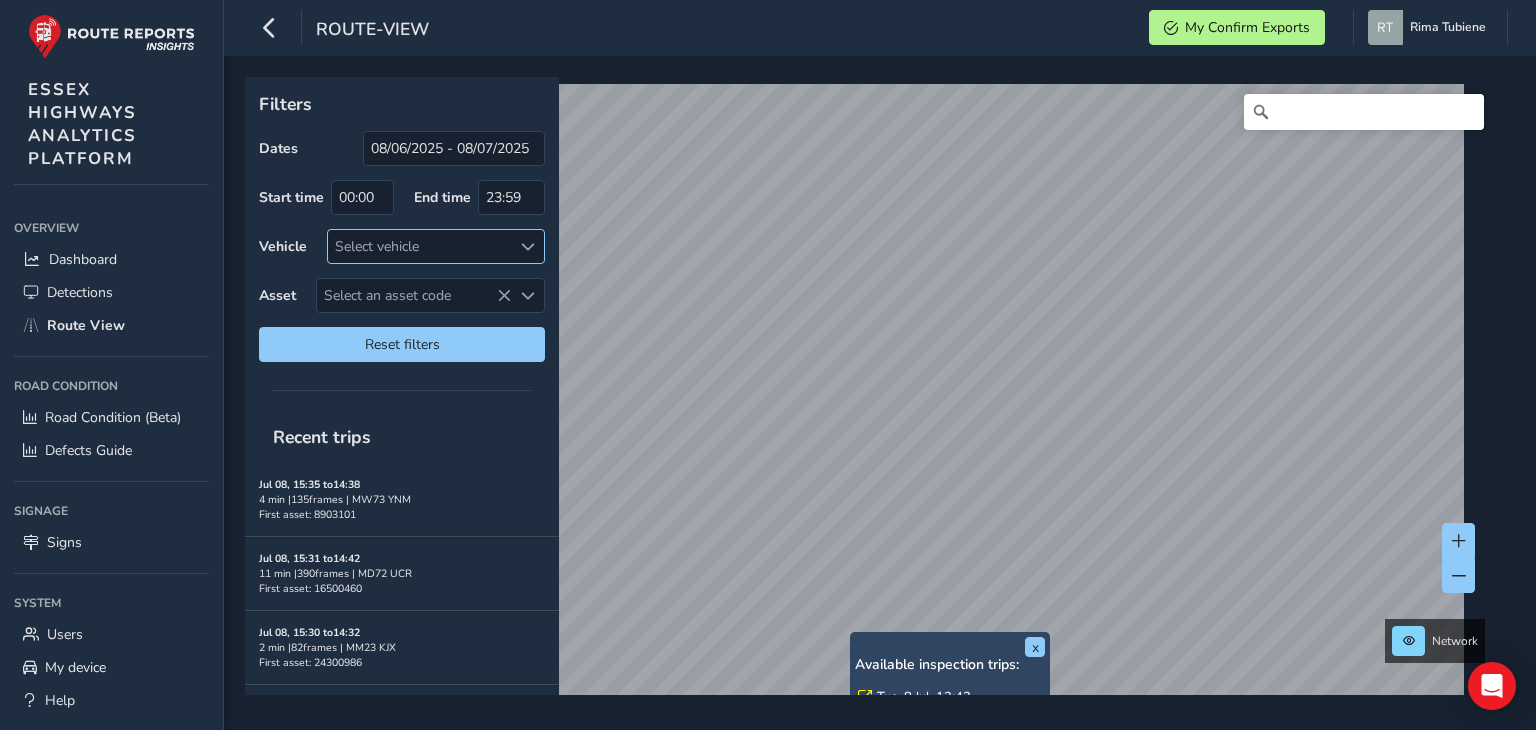 click on "Available inspection trips: Tue, 8 Jul, 13:42" at bounding box center [950, 683] 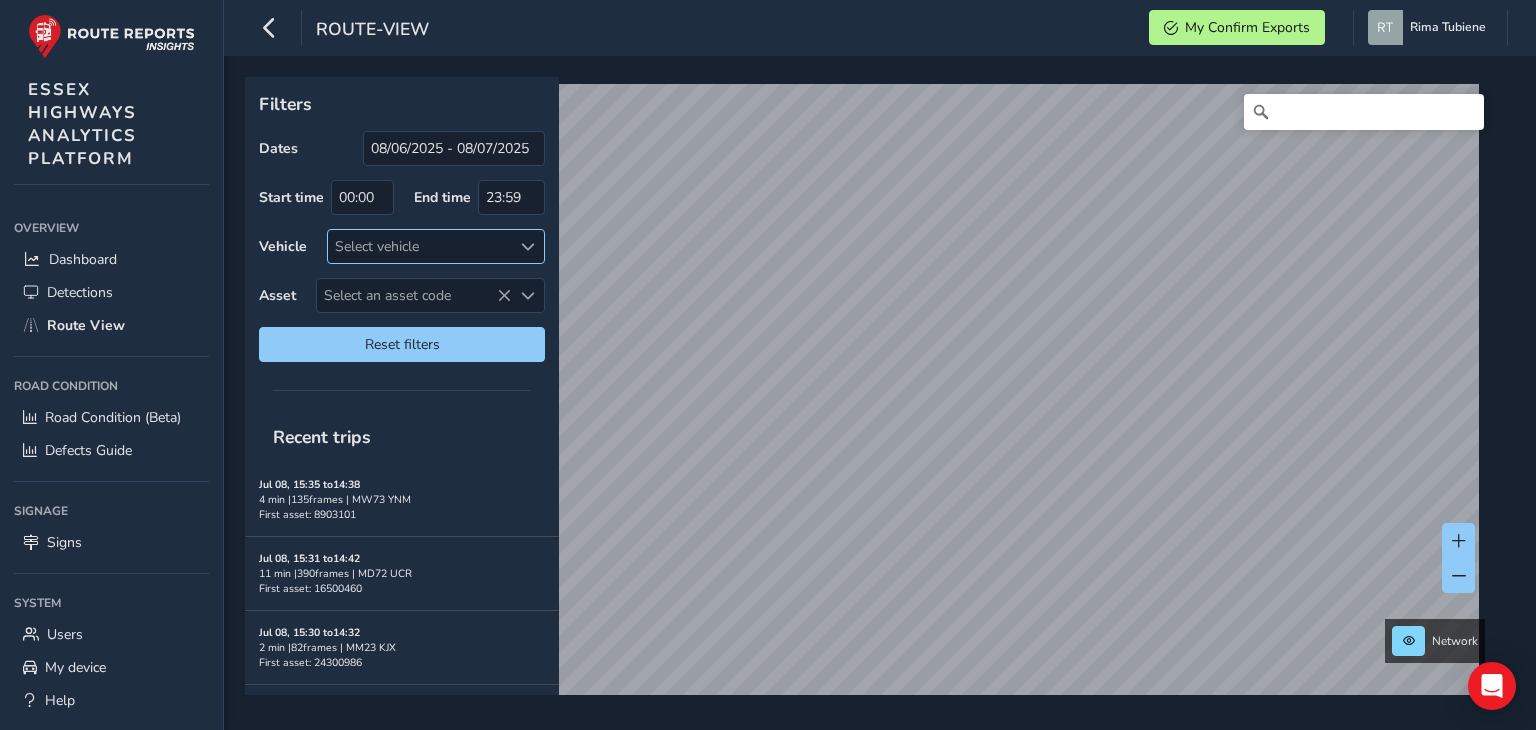scroll, scrollTop: 30, scrollLeft: 0, axis: vertical 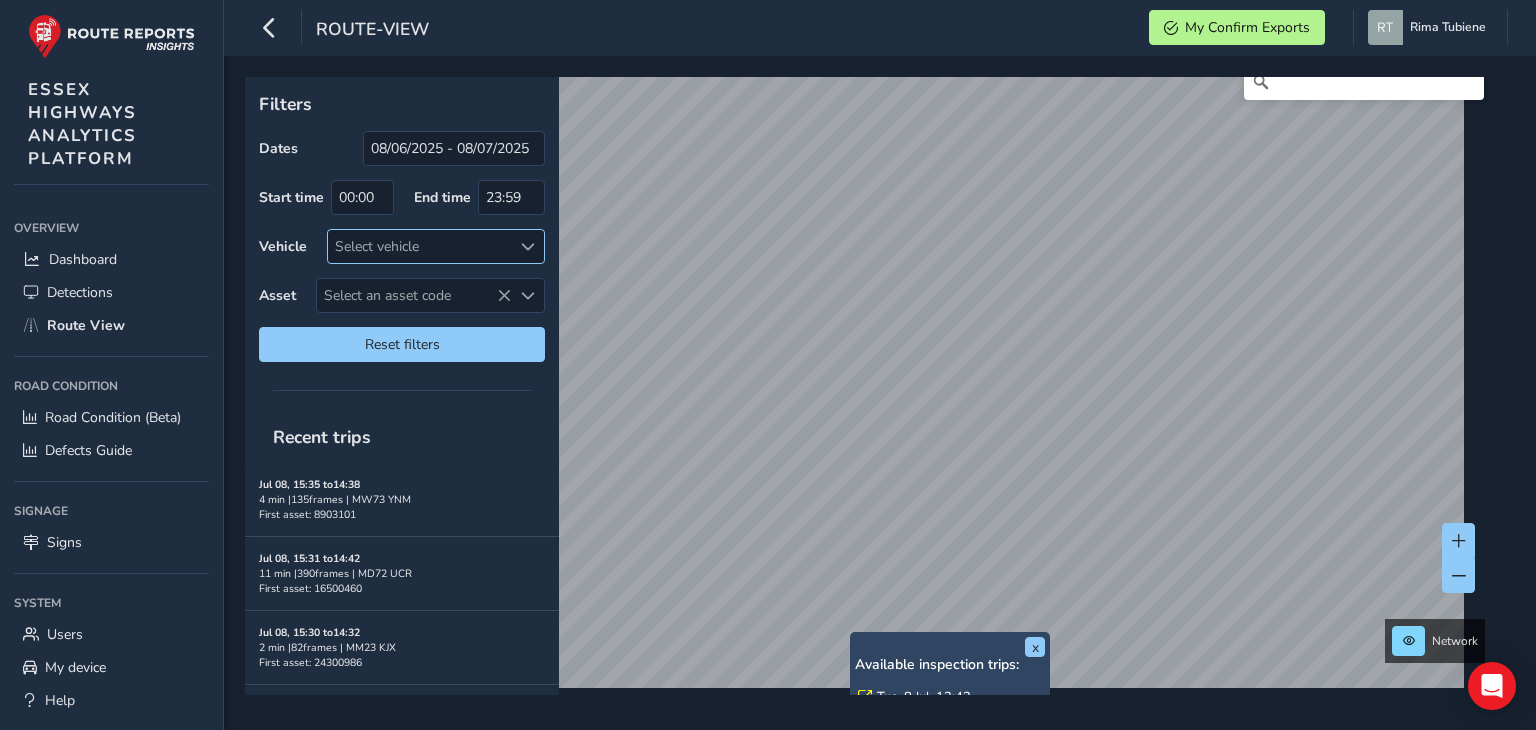 click on "Available inspection trips: Tue, 8 Jul, 13:42" at bounding box center (950, 683) 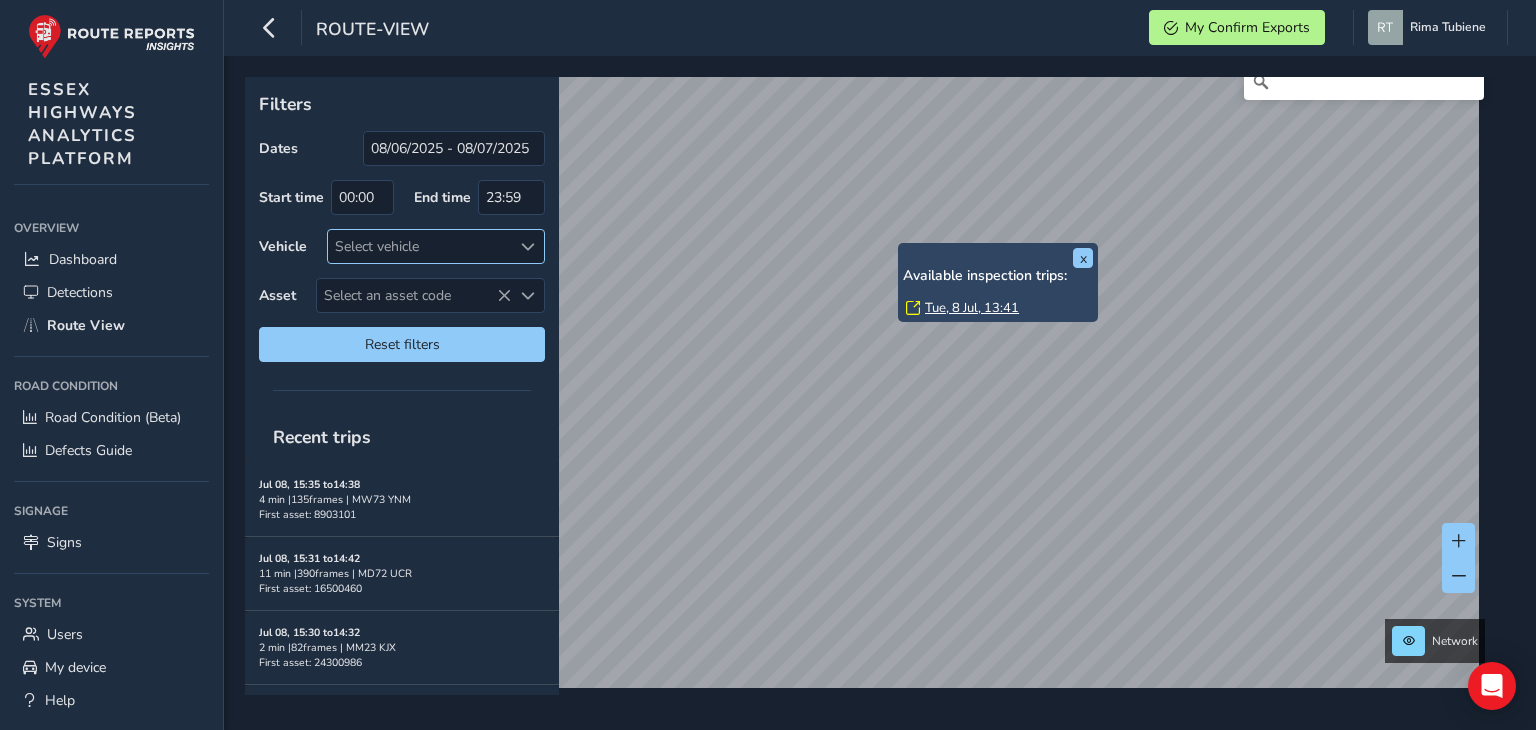click on "Tue, 8 Jul, 13:41" at bounding box center [972, 308] 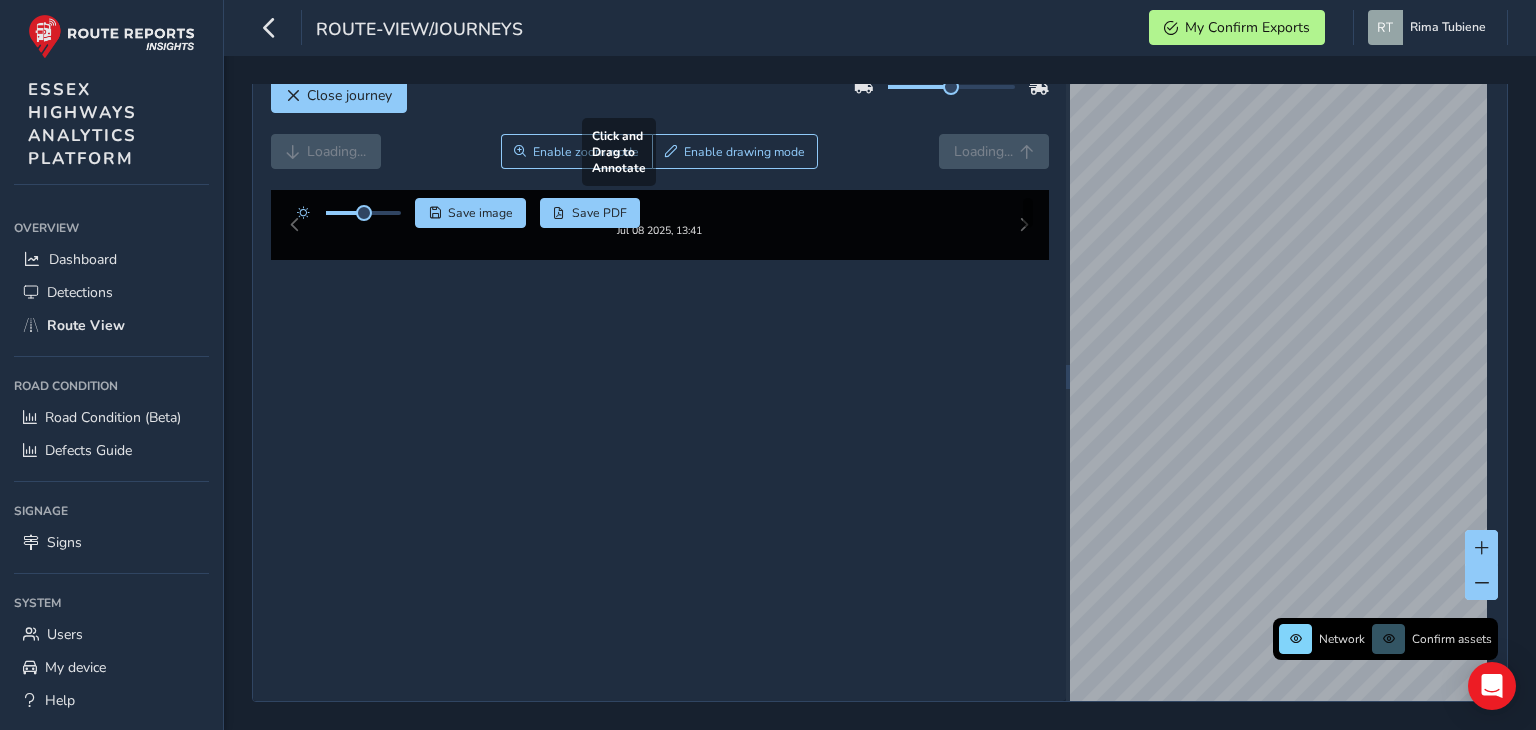 scroll, scrollTop: 76, scrollLeft: 0, axis: vertical 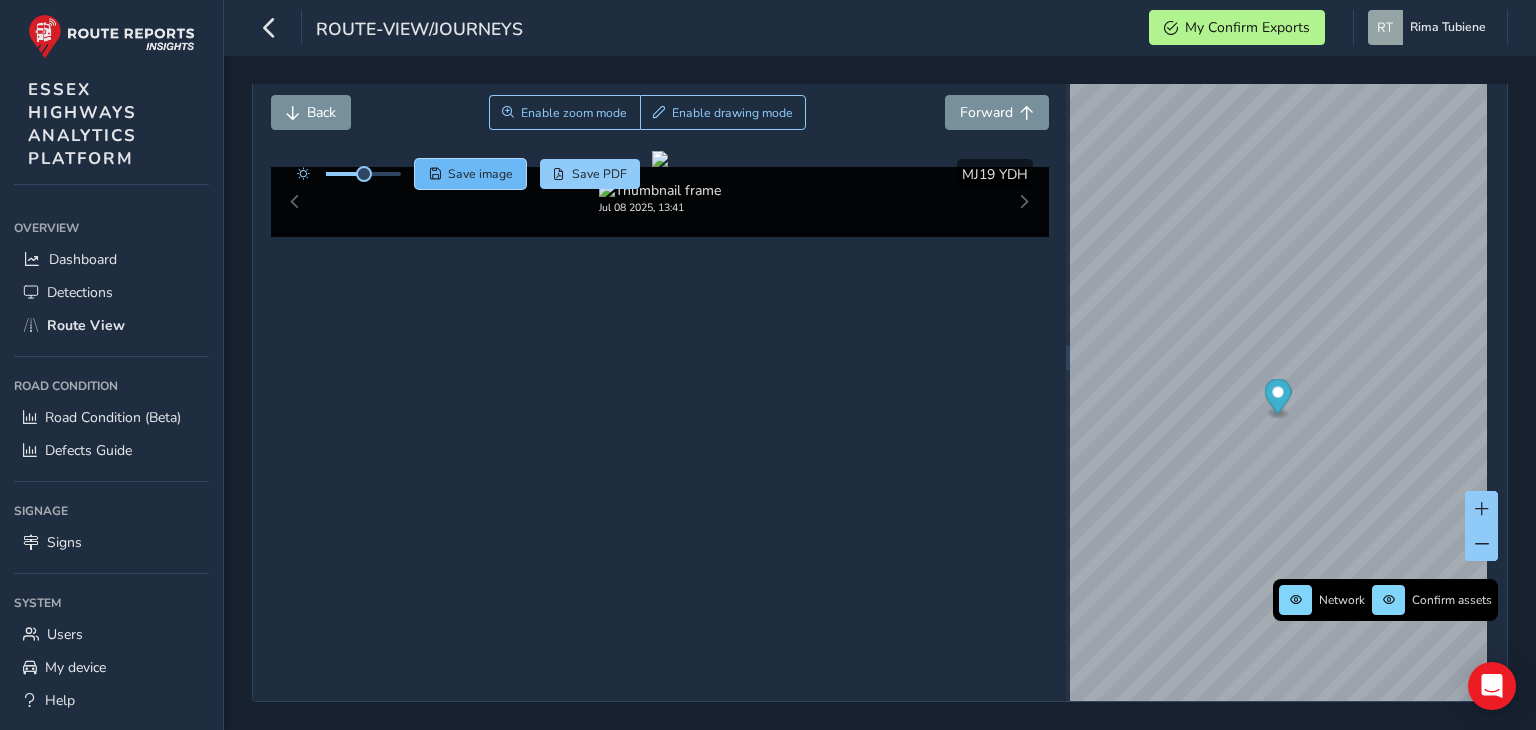click on "Save image" at bounding box center (480, 174) 